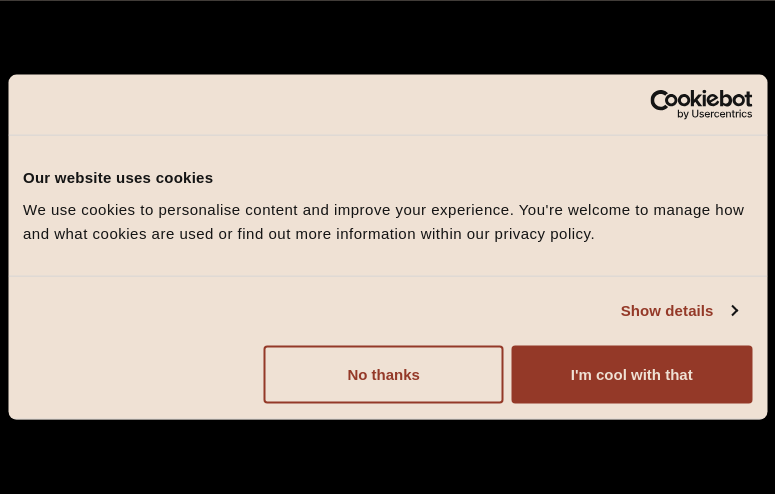 scroll, scrollTop: 0, scrollLeft: 0, axis: both 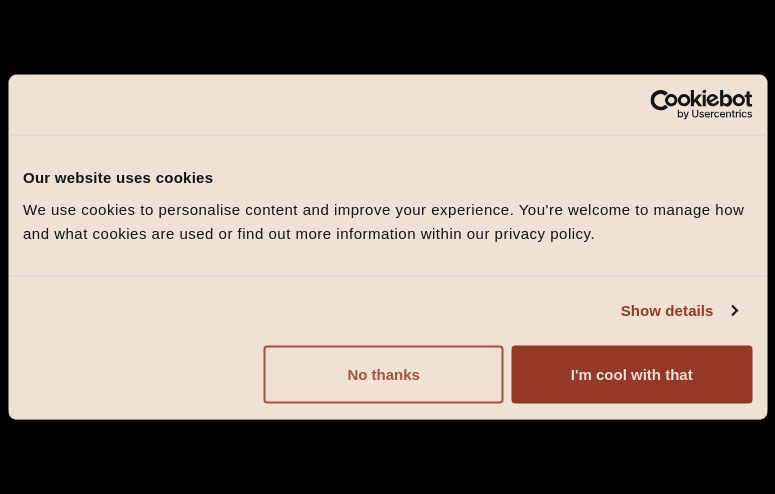 click on "No thanks" at bounding box center (383, 374) 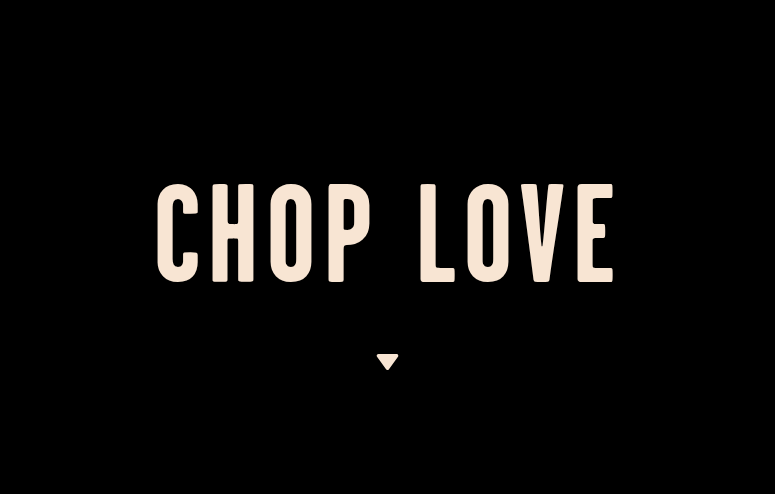 click on "Chop Love" at bounding box center (387, 247) 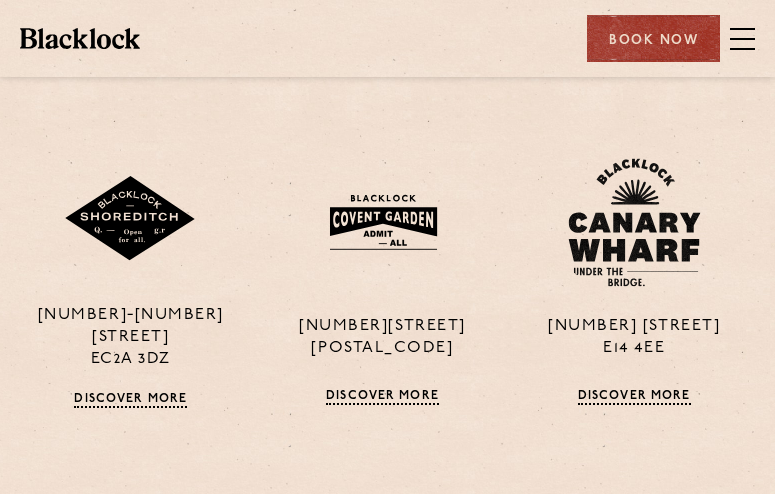 scroll, scrollTop: 1597, scrollLeft: 5, axis: both 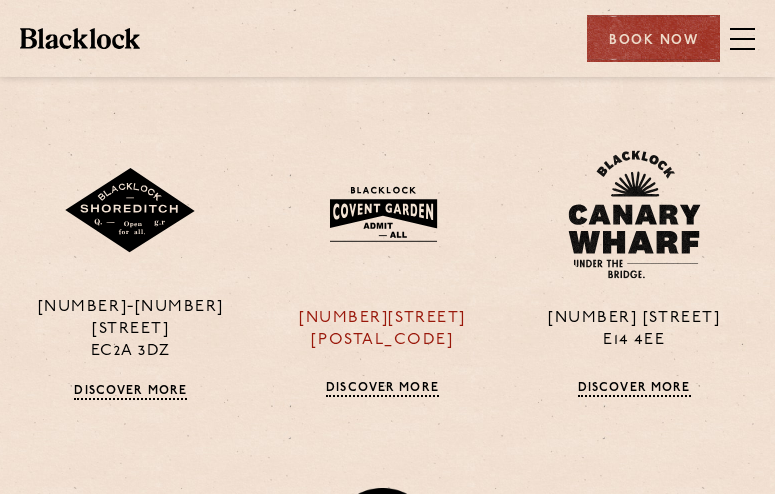 click on "Discover More" at bounding box center [382, 389] 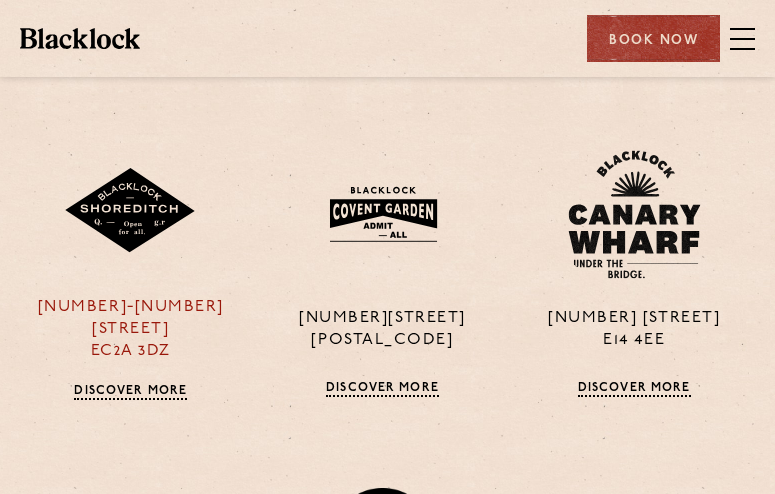 click on "Discover More" at bounding box center [130, 392] 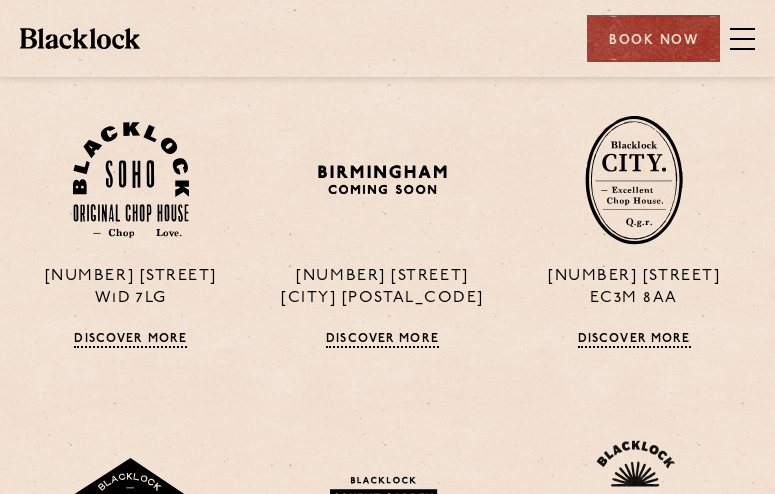 scroll, scrollTop: 1270, scrollLeft: 5, axis: both 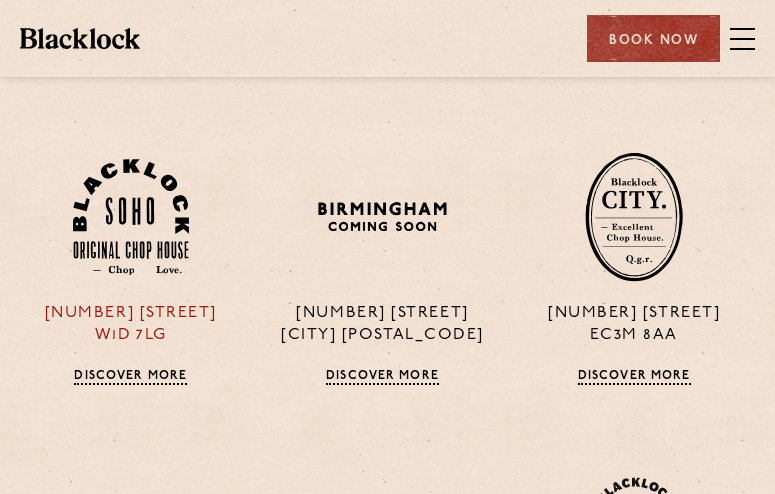 click on "Discover More" at bounding box center (130, 377) 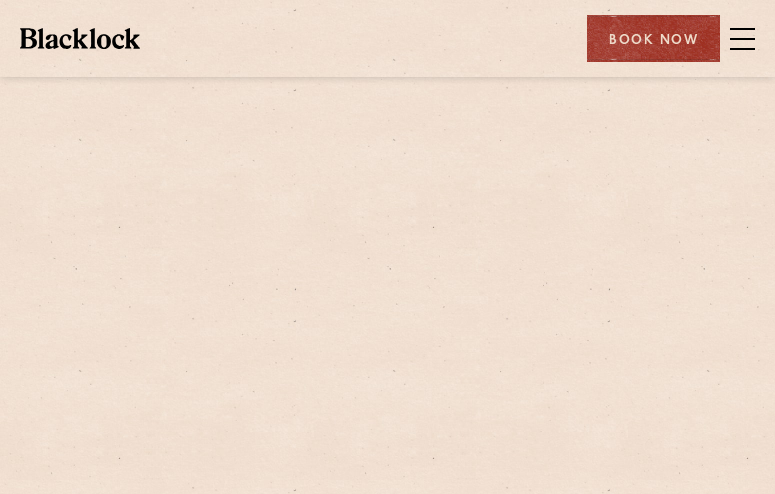 scroll, scrollTop: 0, scrollLeft: 0, axis: both 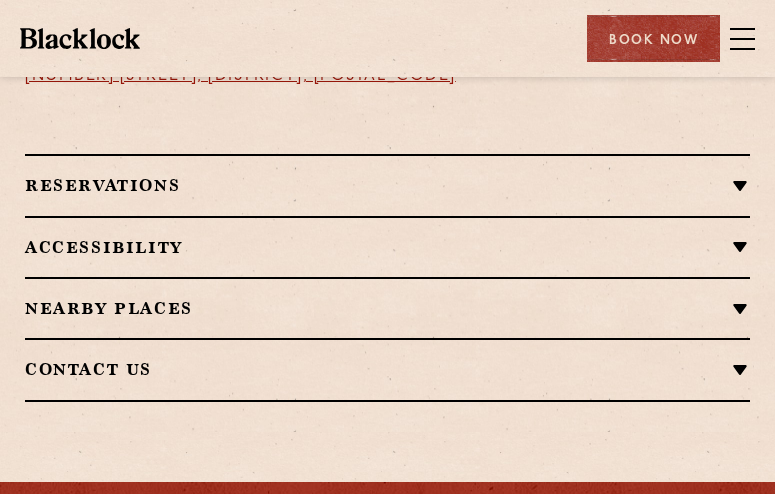 click on "Reservations" at bounding box center [387, 185] 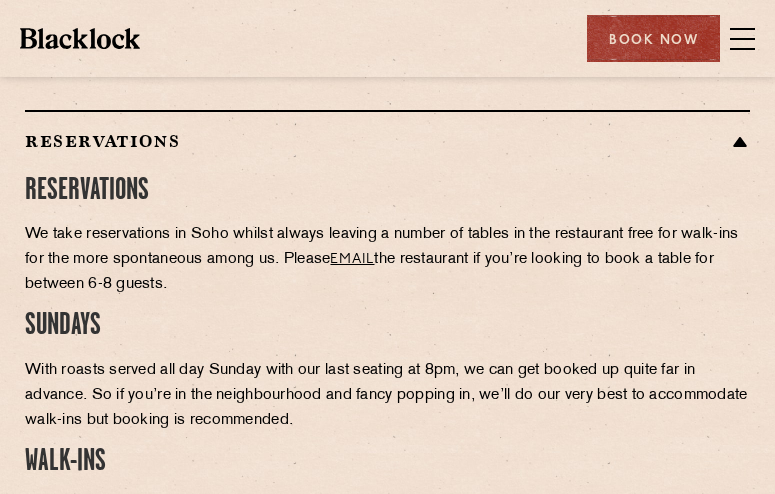 scroll, scrollTop: 1651, scrollLeft: 0, axis: vertical 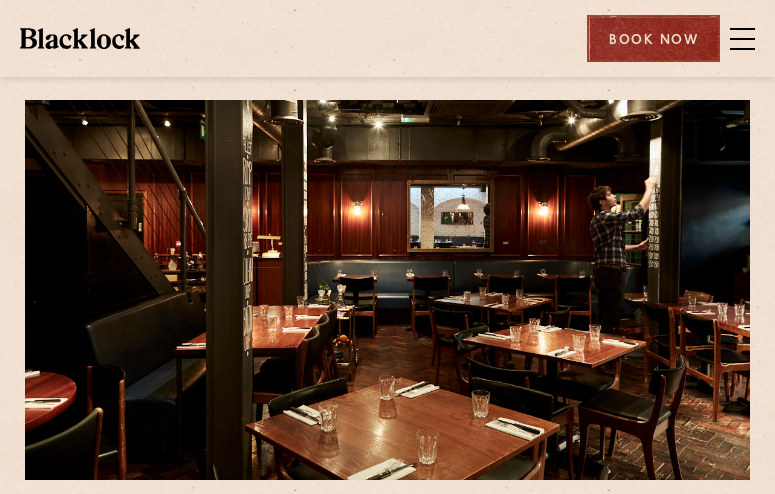 click on "Book Now" at bounding box center [653, 38] 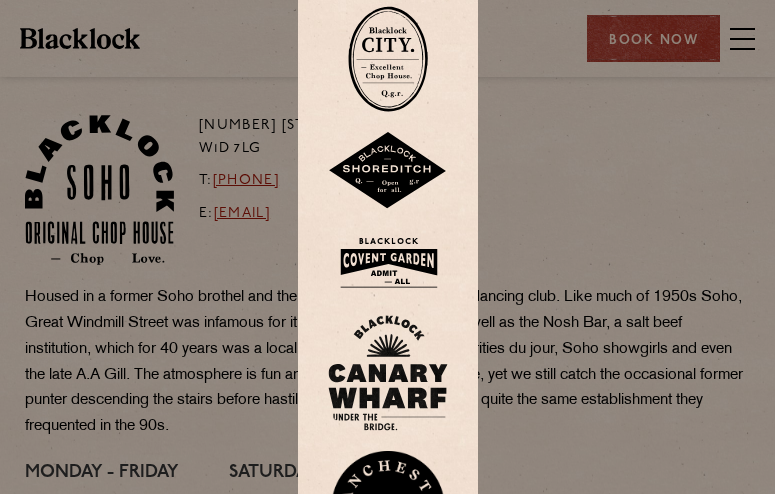 scroll, scrollTop: 432, scrollLeft: 0, axis: vertical 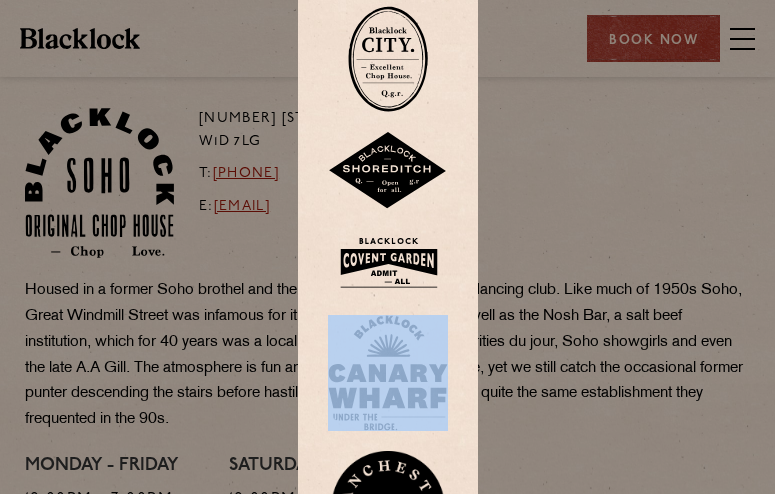 drag, startPoint x: 453, startPoint y: 446, endPoint x: 453, endPoint y: 420, distance: 26 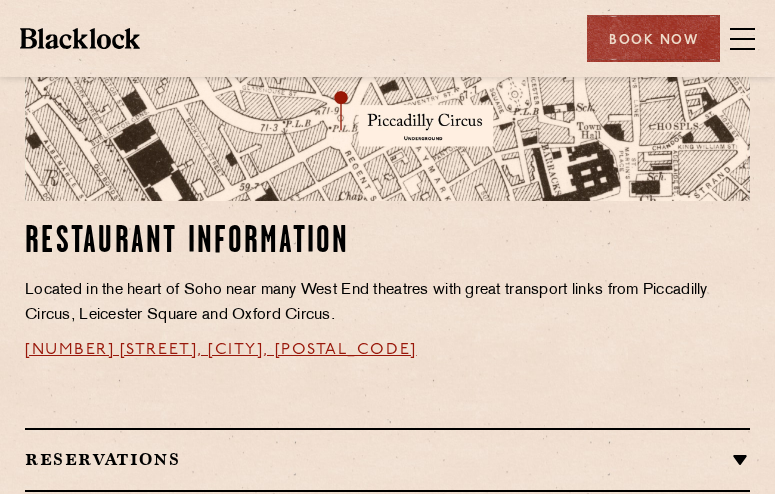 scroll, scrollTop: 1433, scrollLeft: 0, axis: vertical 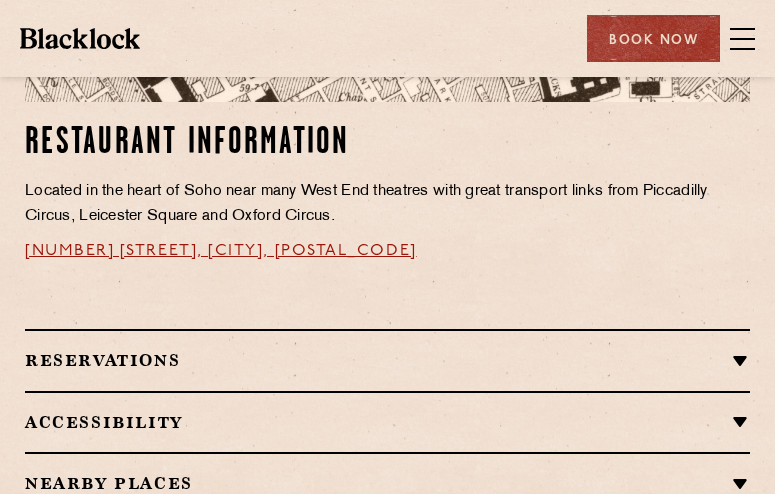 click on "Reservations" at bounding box center [387, 360] 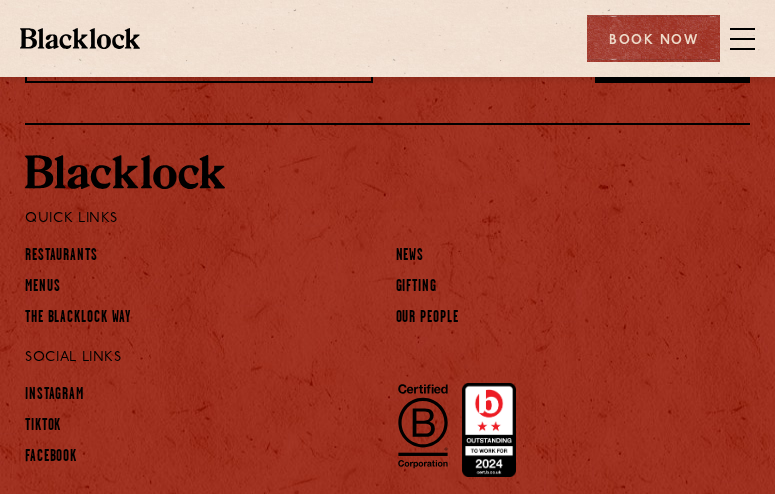 scroll, scrollTop: 2645, scrollLeft: 0, axis: vertical 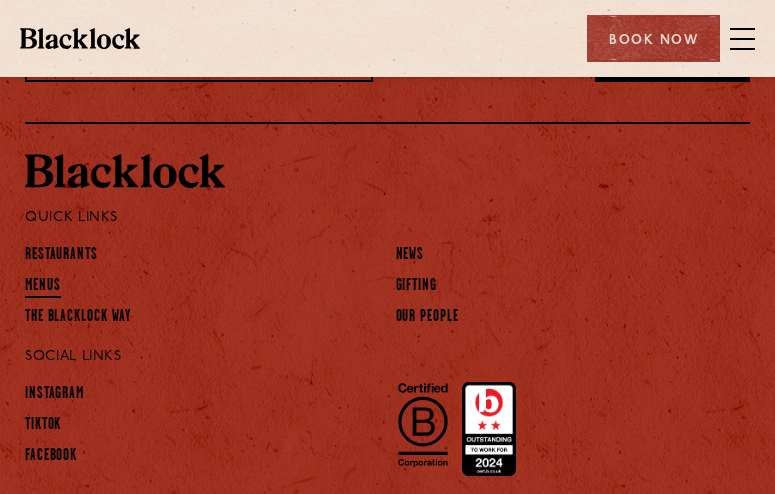 click on "Menus" at bounding box center [43, 287] 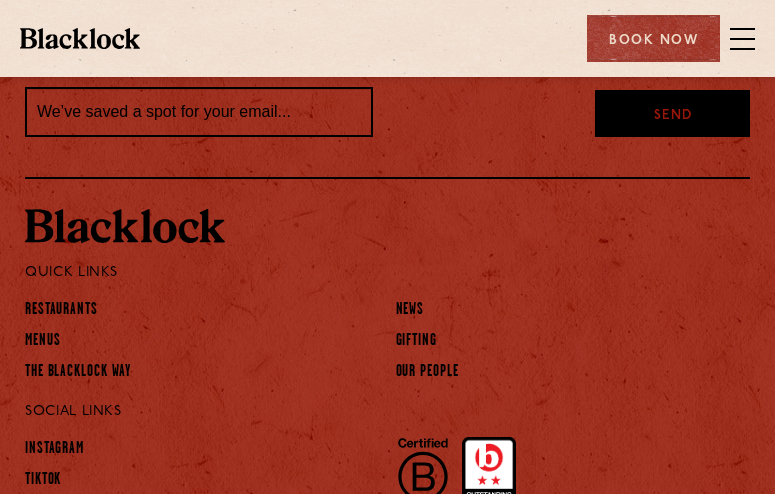 scroll, scrollTop: 2587, scrollLeft: 0, axis: vertical 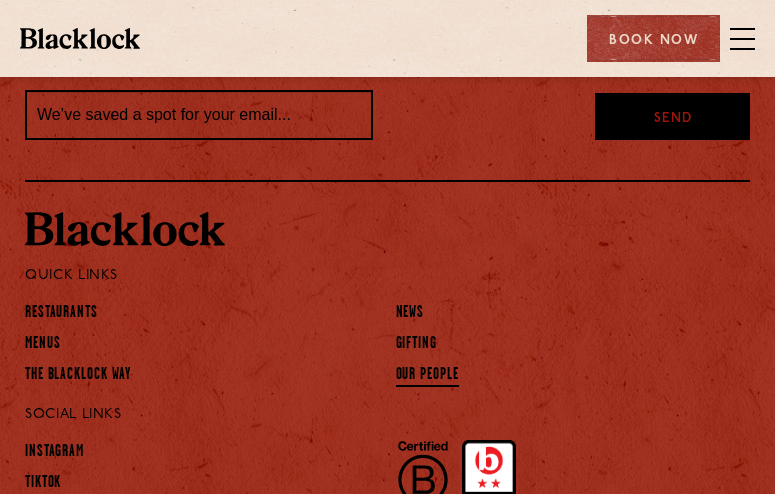 click on "Our People" at bounding box center (427, 376) 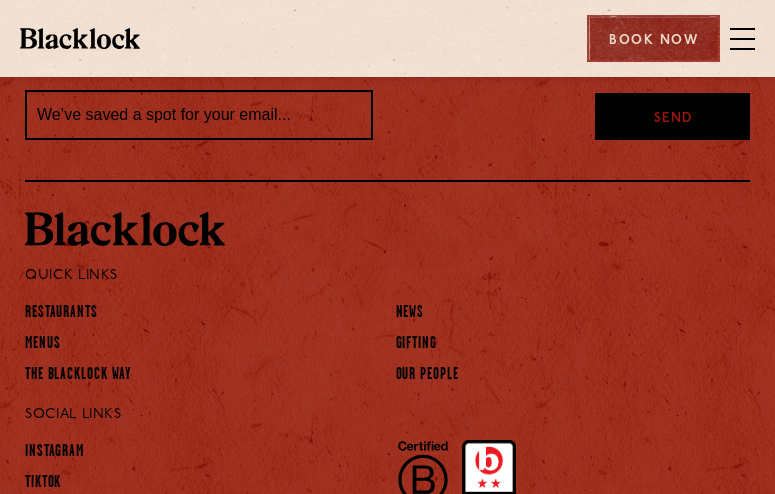 click on "Book Now" at bounding box center (653, 38) 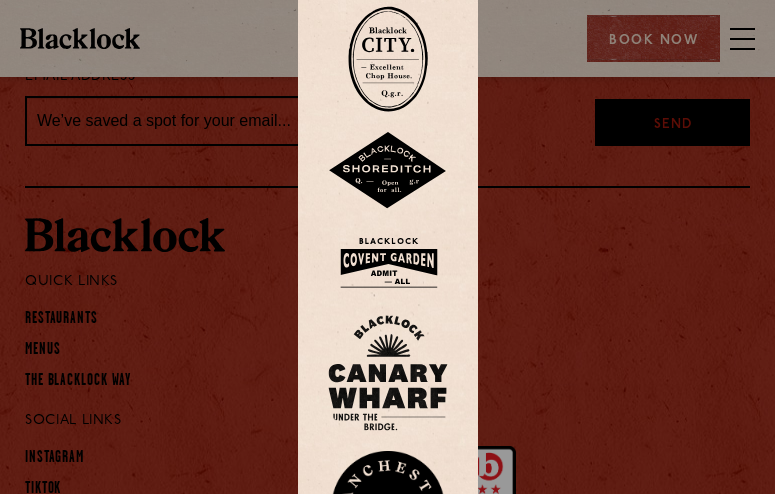 scroll, scrollTop: 2614, scrollLeft: 0, axis: vertical 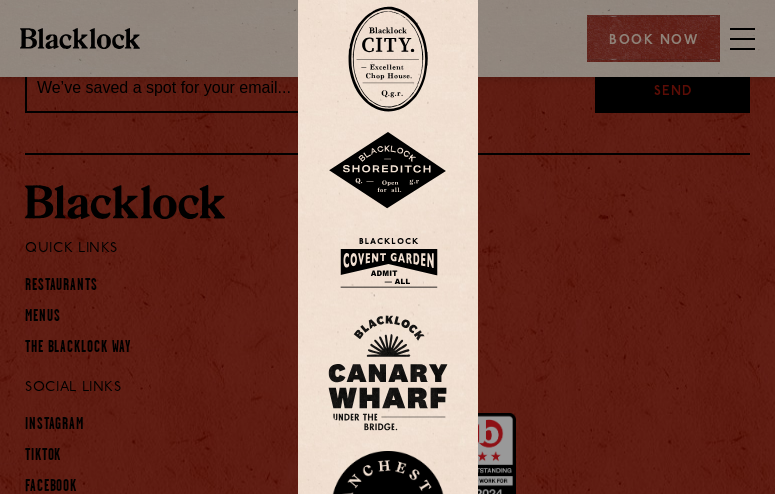 click at bounding box center [388, 262] 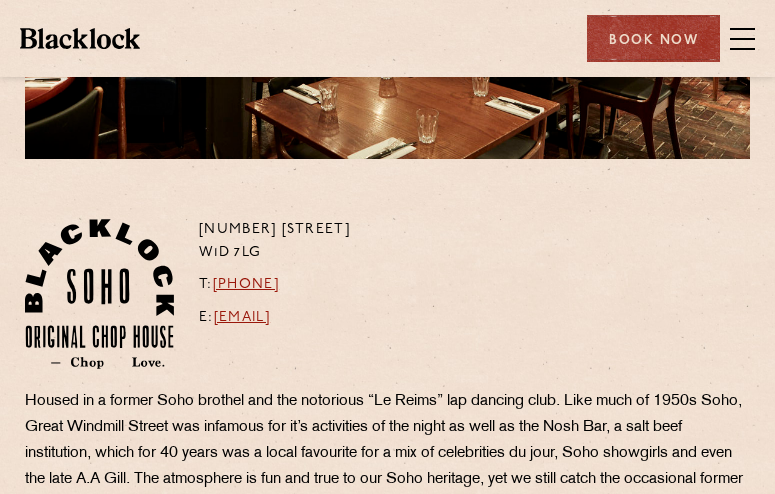 scroll, scrollTop: 315, scrollLeft: 0, axis: vertical 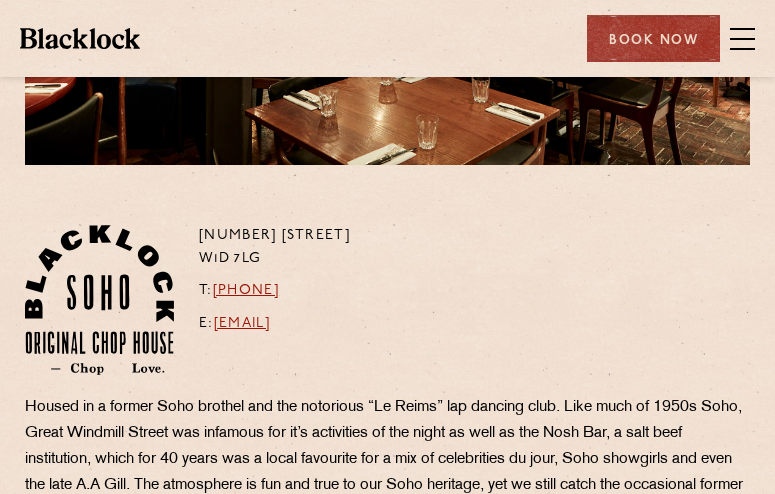 click at bounding box center [99, 300] 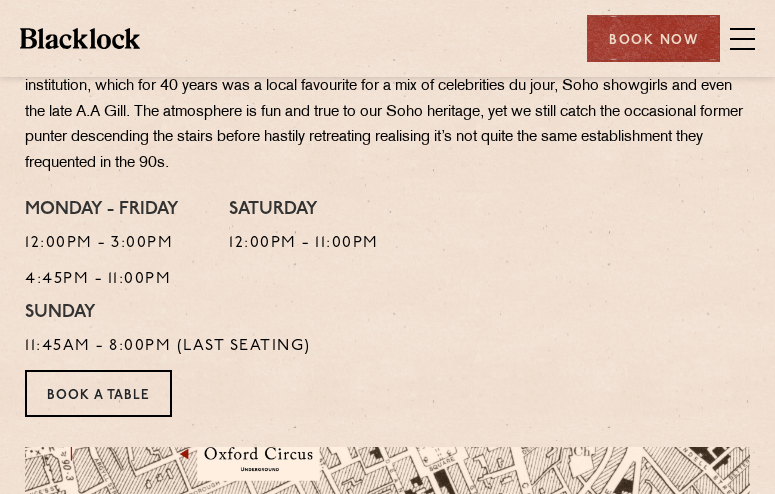 scroll, scrollTop: 689, scrollLeft: 0, axis: vertical 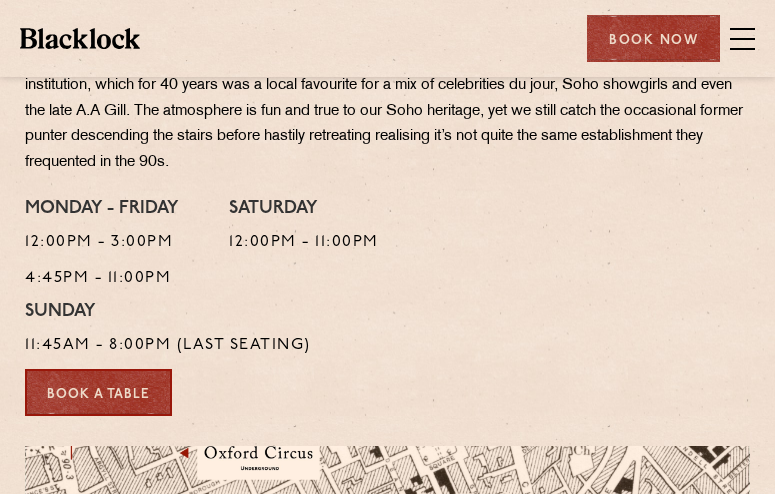click on "Book a Table" at bounding box center (98, 392) 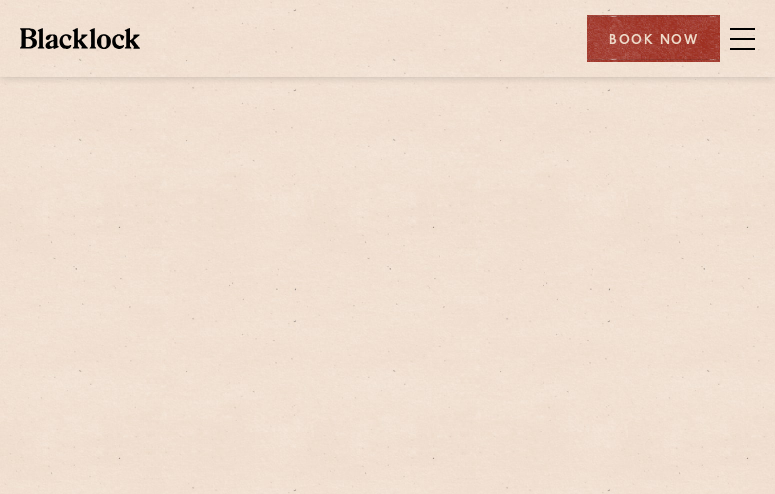 scroll, scrollTop: 0, scrollLeft: 0, axis: both 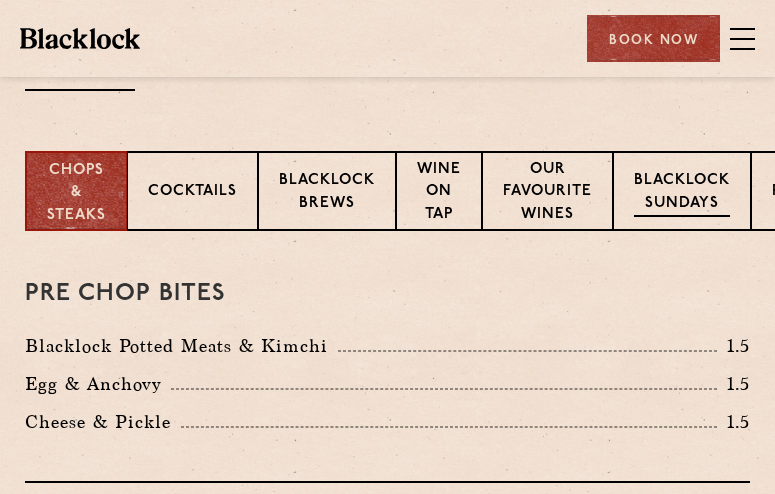 click on "Blacklock Sundays" at bounding box center [682, 193] 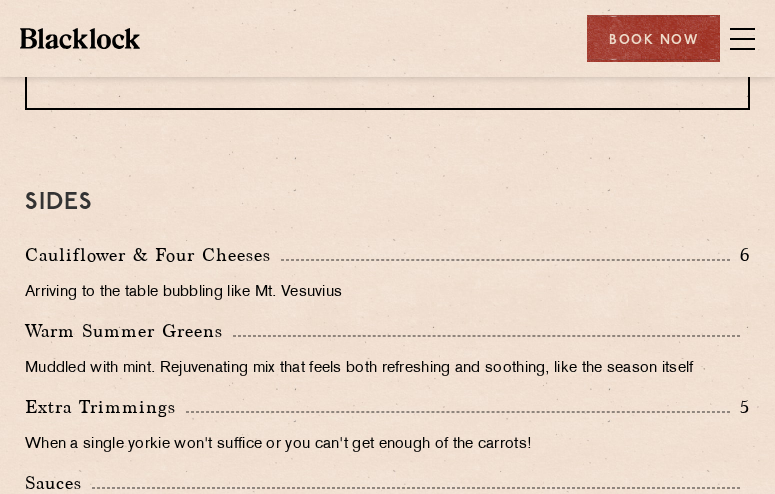scroll, scrollTop: 2021, scrollLeft: 0, axis: vertical 